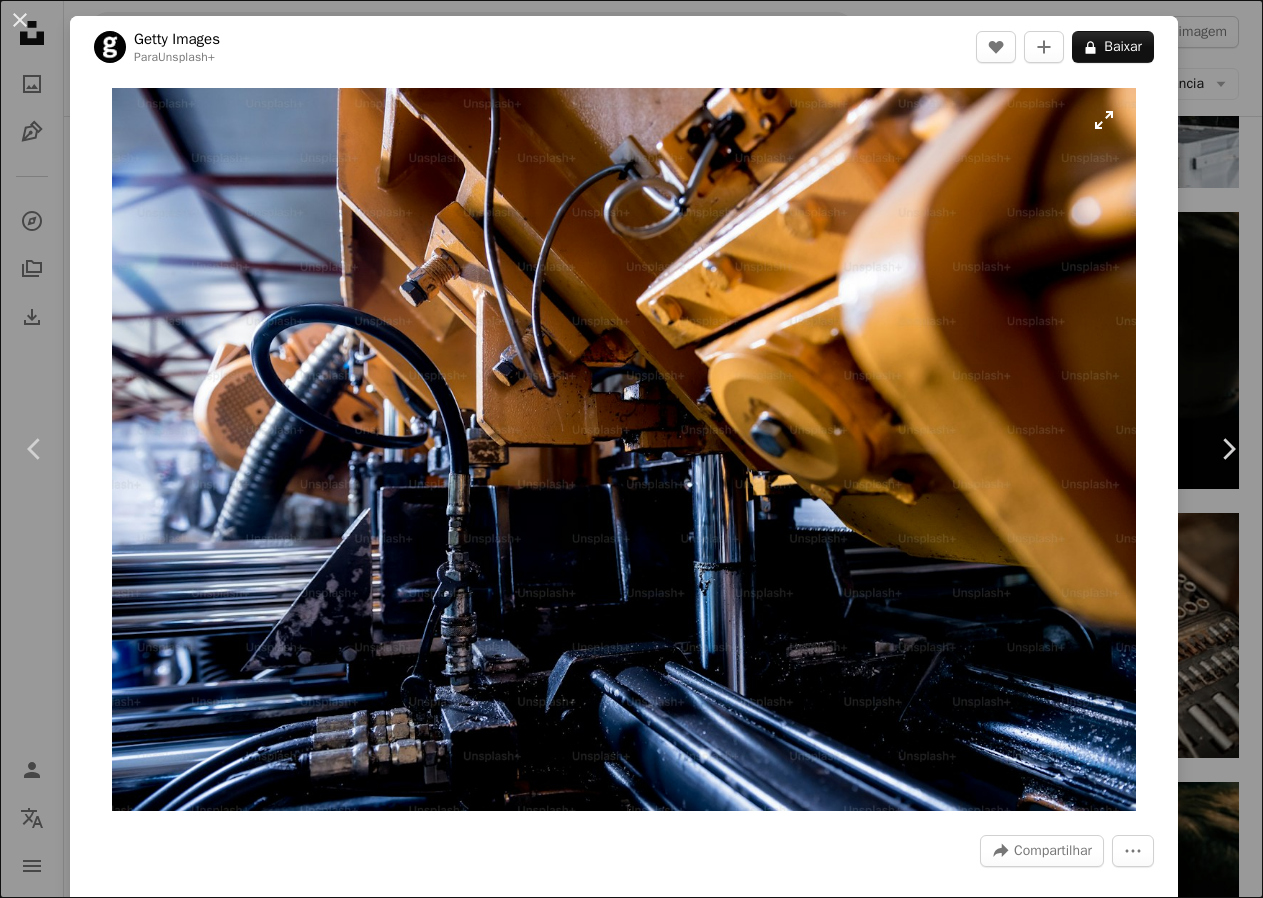 scroll, scrollTop: 2387, scrollLeft: 0, axis: vertical 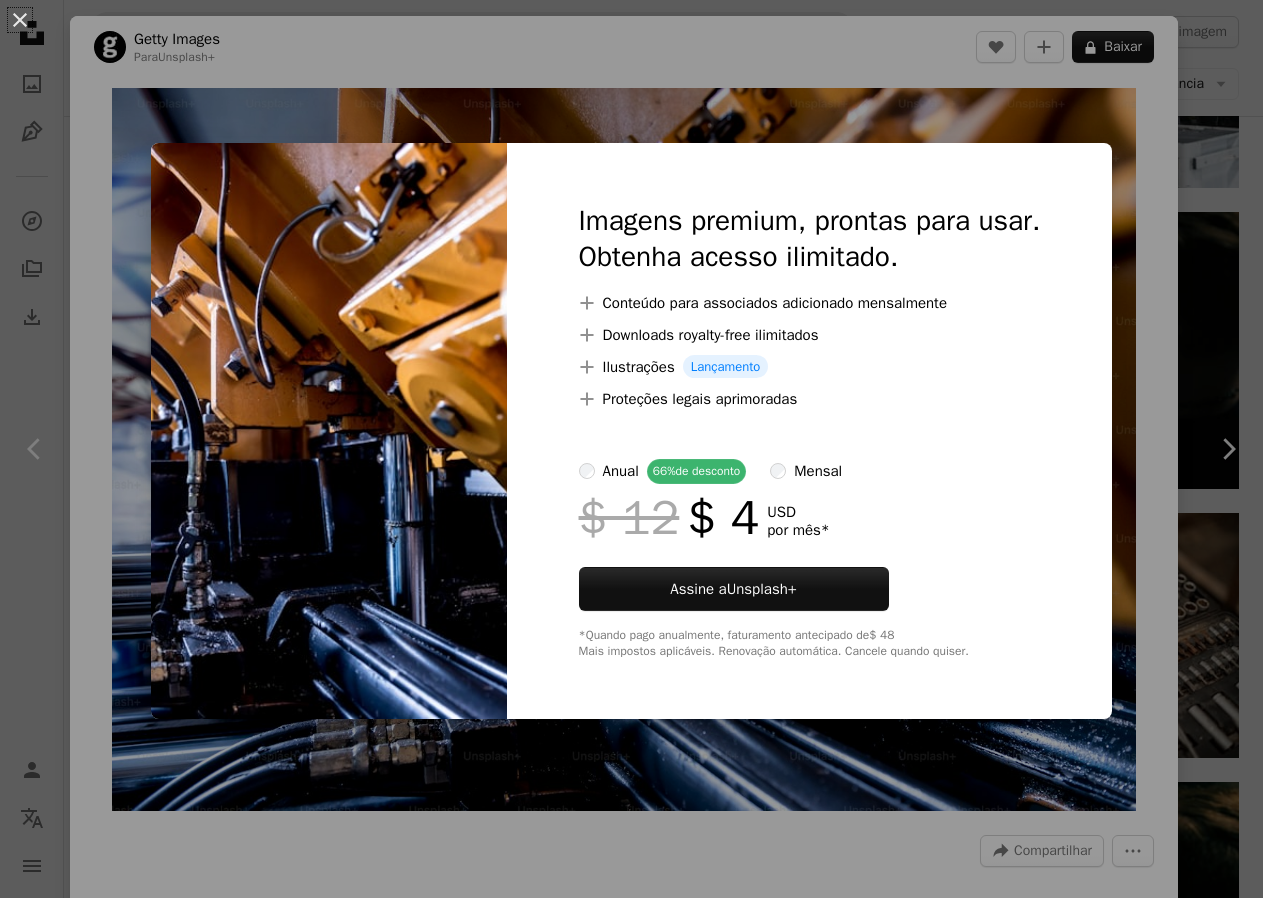 click at bounding box center (329, 431) 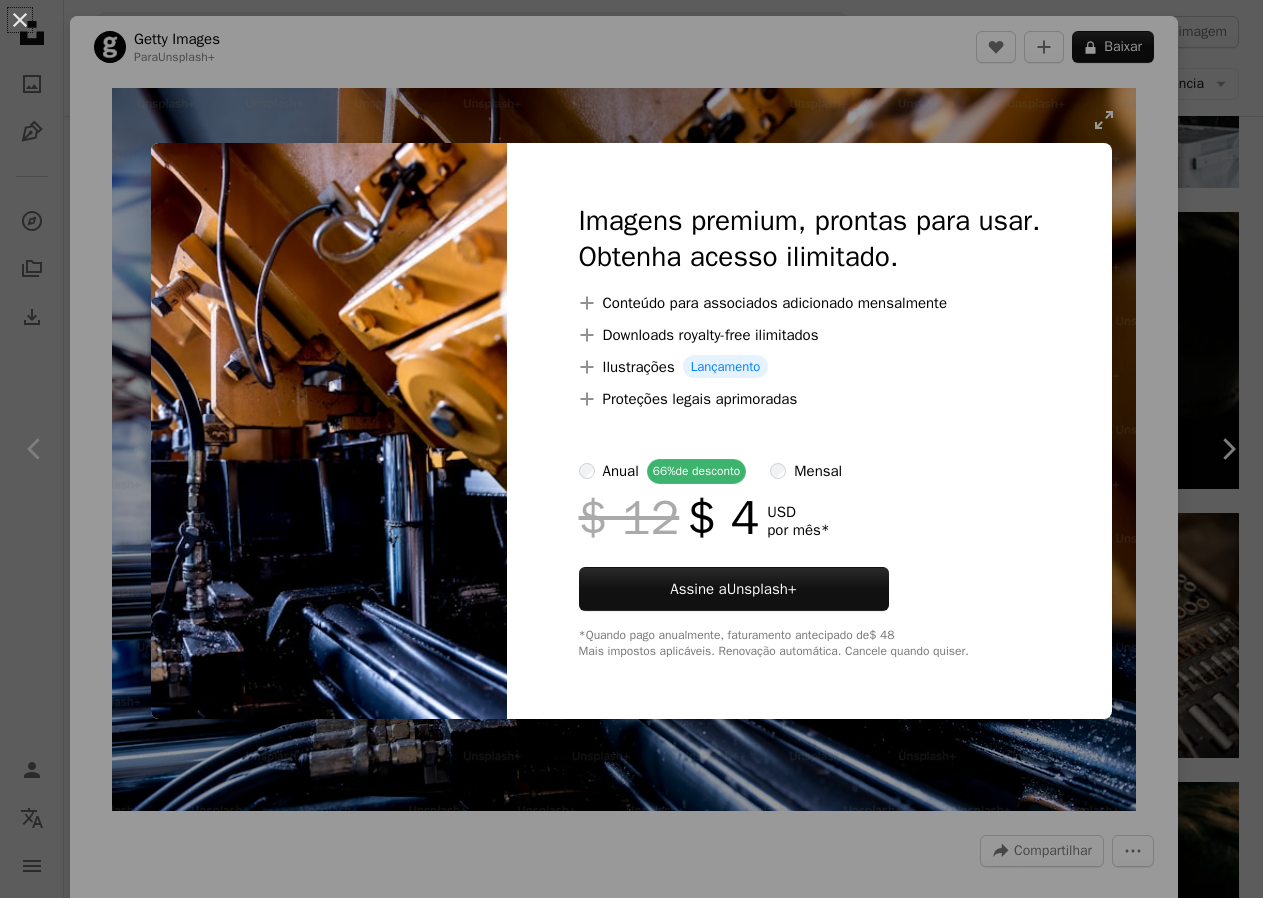drag, startPoint x: 1074, startPoint y: 47, endPoint x: 979, endPoint y: 191, distance: 172.51376 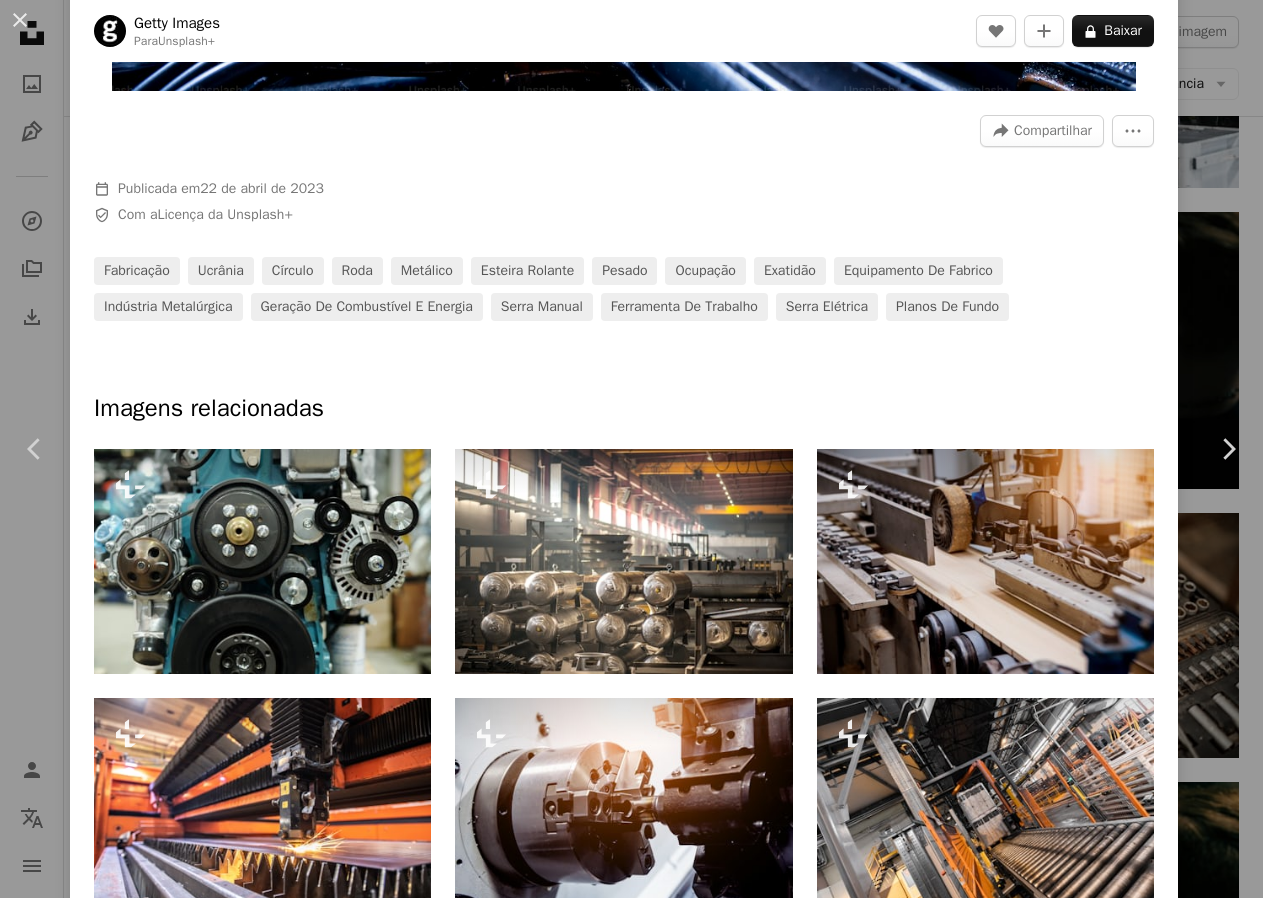 scroll, scrollTop: 360, scrollLeft: 0, axis: vertical 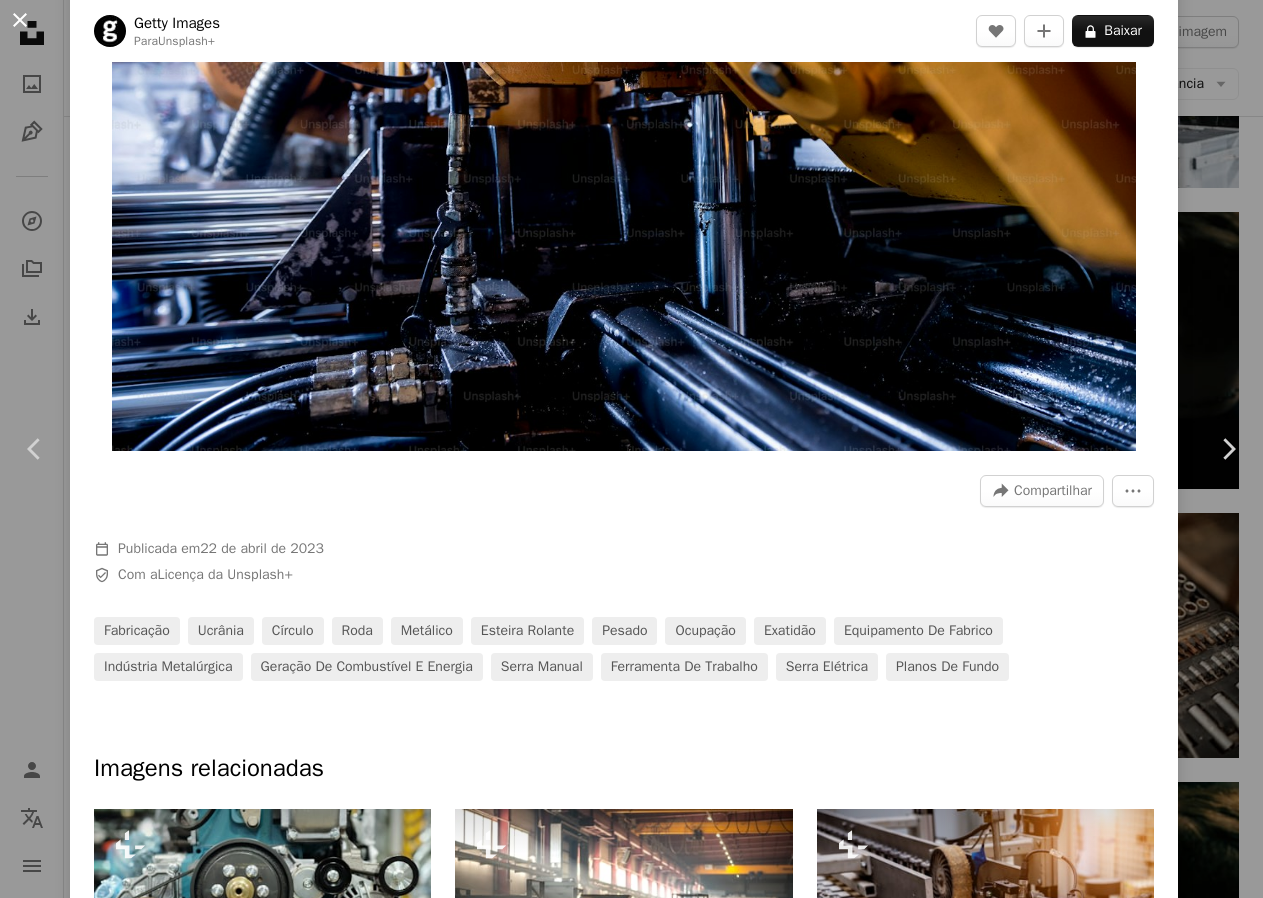 click on "An X shape" at bounding box center (20, 20) 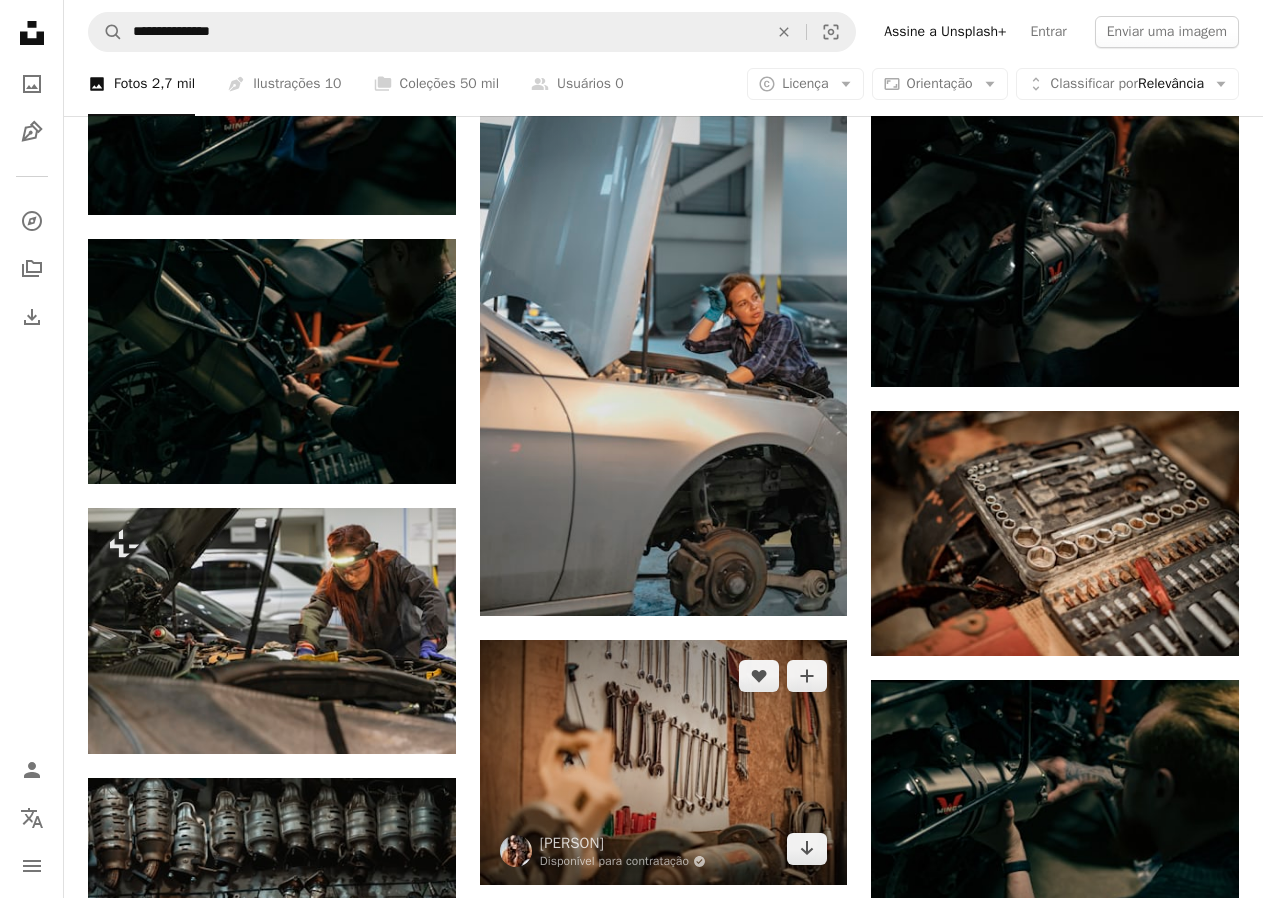 scroll, scrollTop: 2693, scrollLeft: 0, axis: vertical 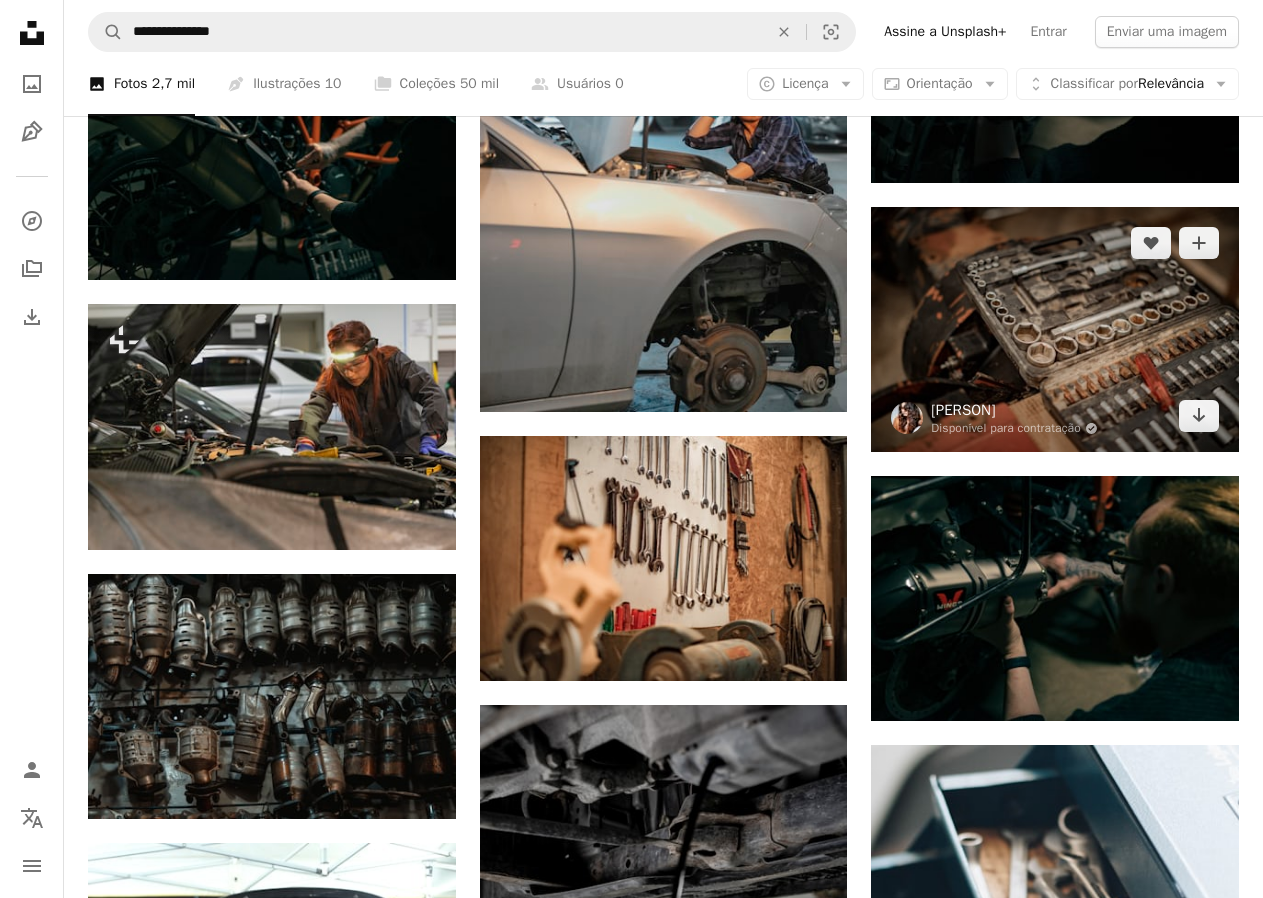 click on "[PERSON]" at bounding box center (1014, 410) 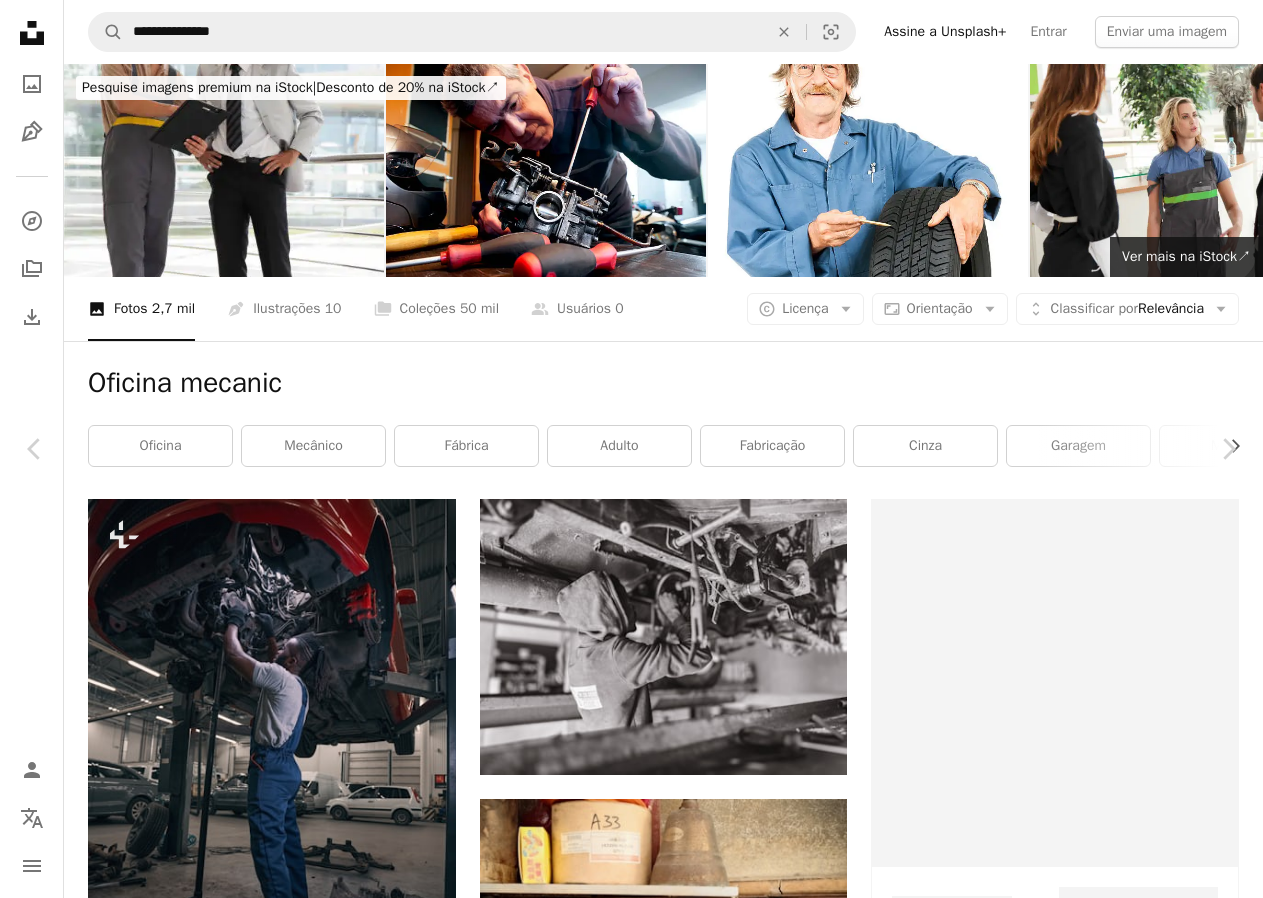 scroll, scrollTop: 2693, scrollLeft: 0, axis: vertical 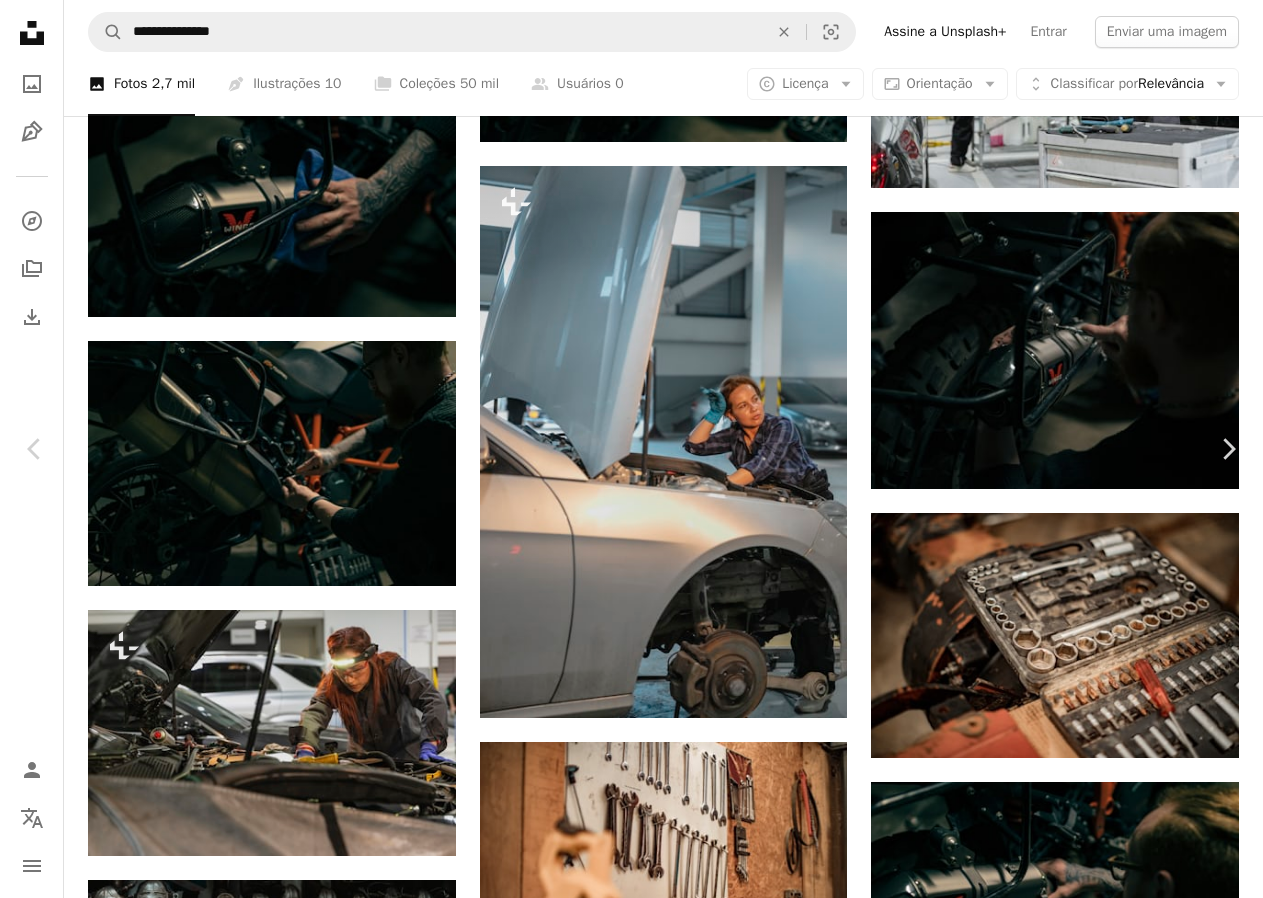 click on "An X shape" at bounding box center [20, 20] 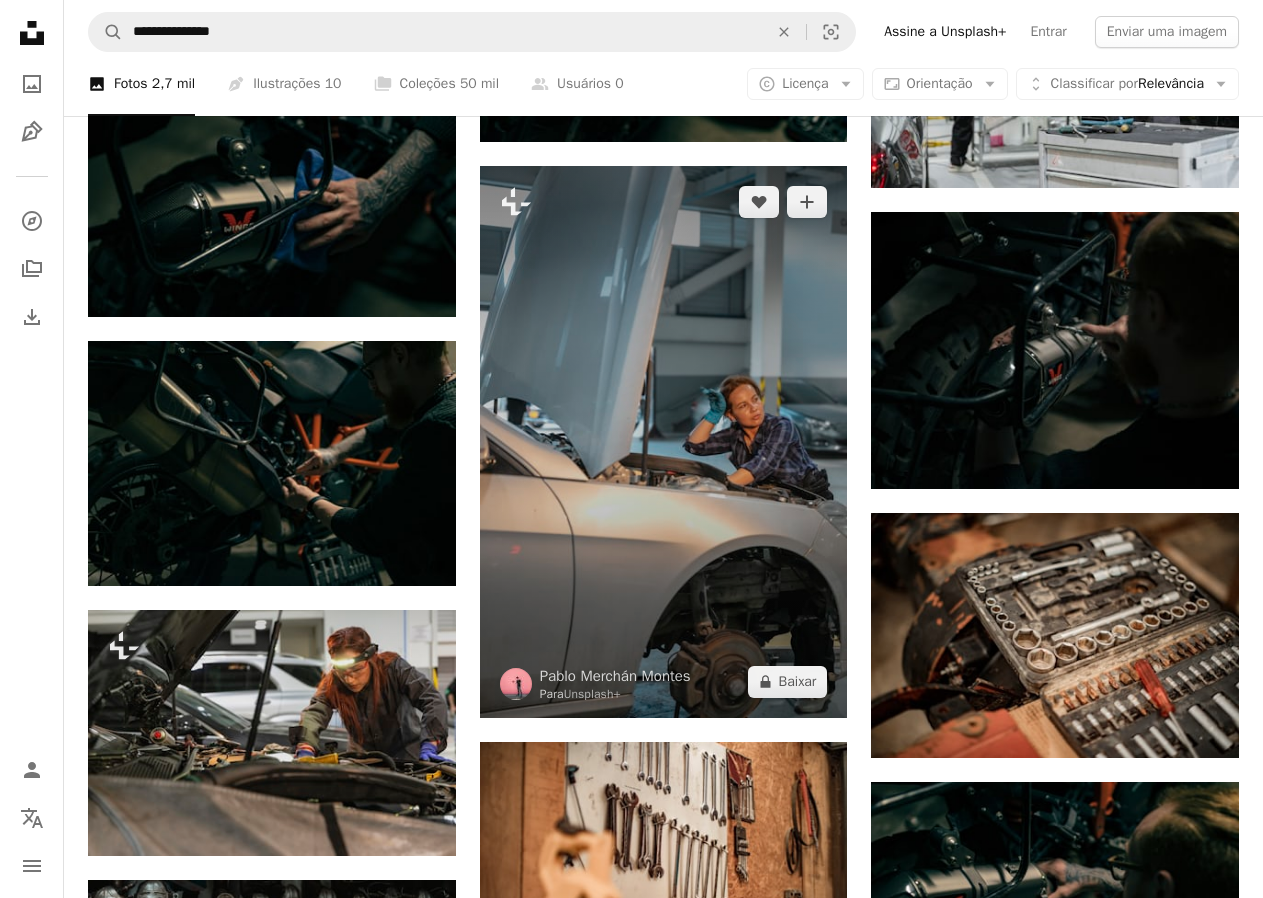 scroll, scrollTop: 2387, scrollLeft: 0, axis: vertical 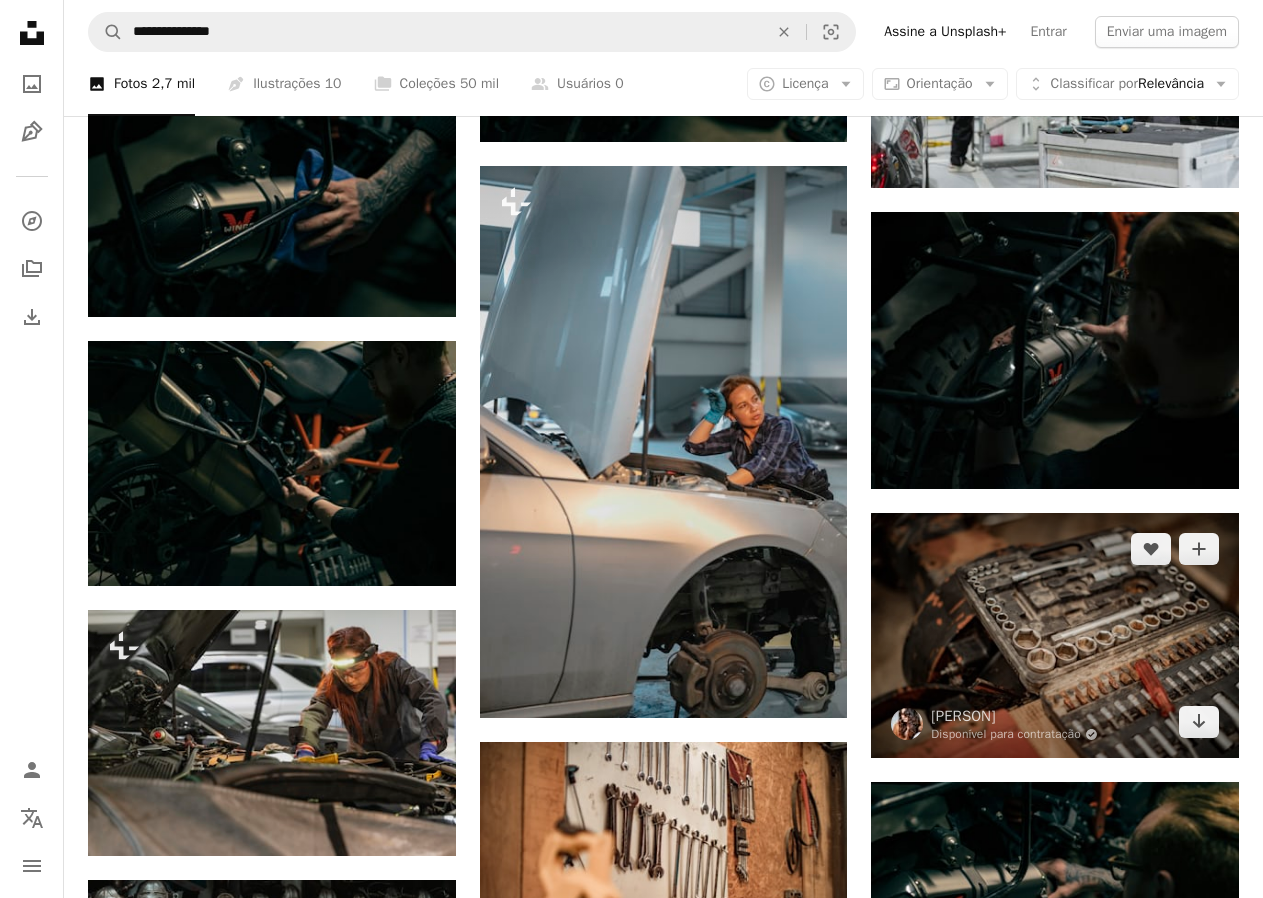 click at bounding box center (1055, 635) 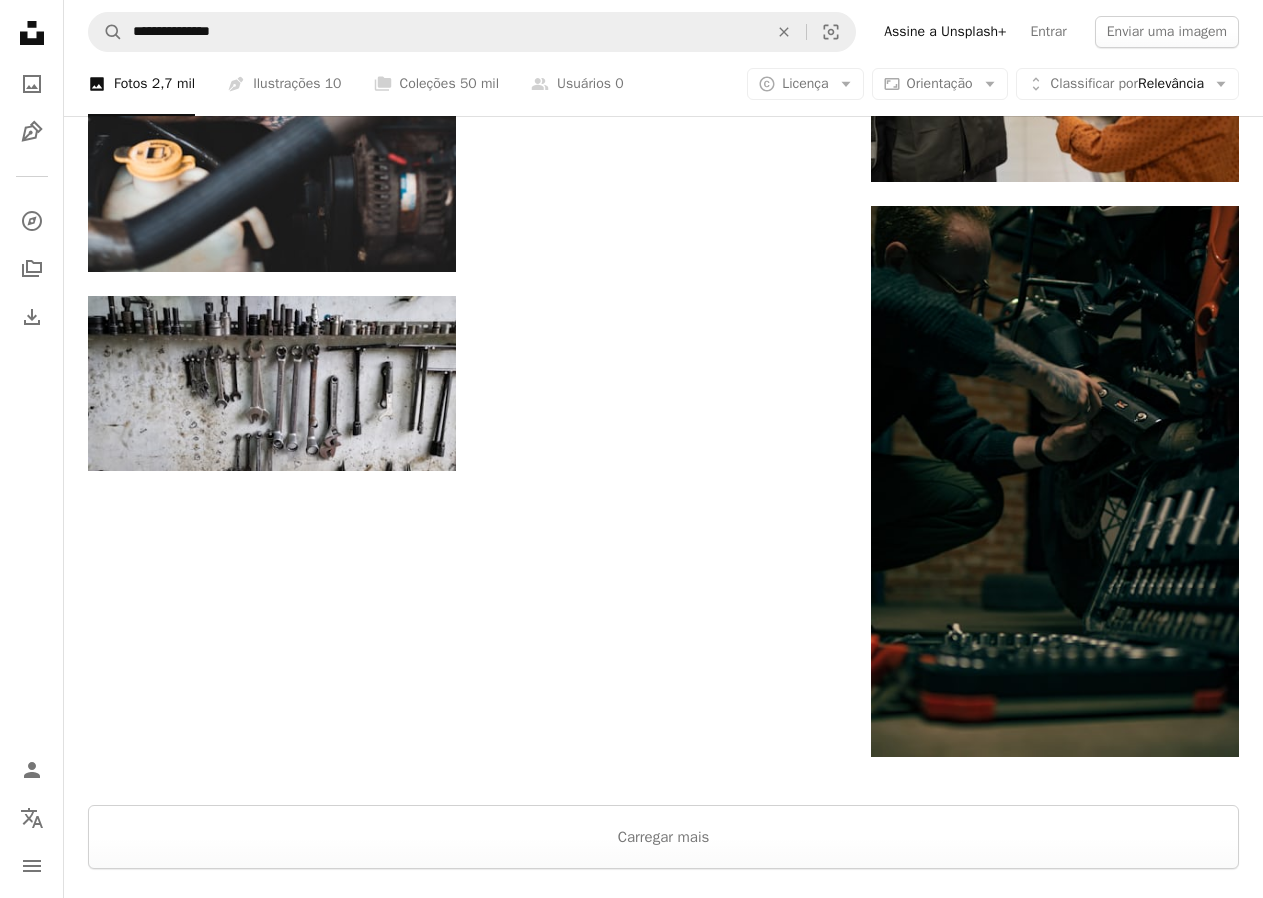 scroll, scrollTop: 5651, scrollLeft: 0, axis: vertical 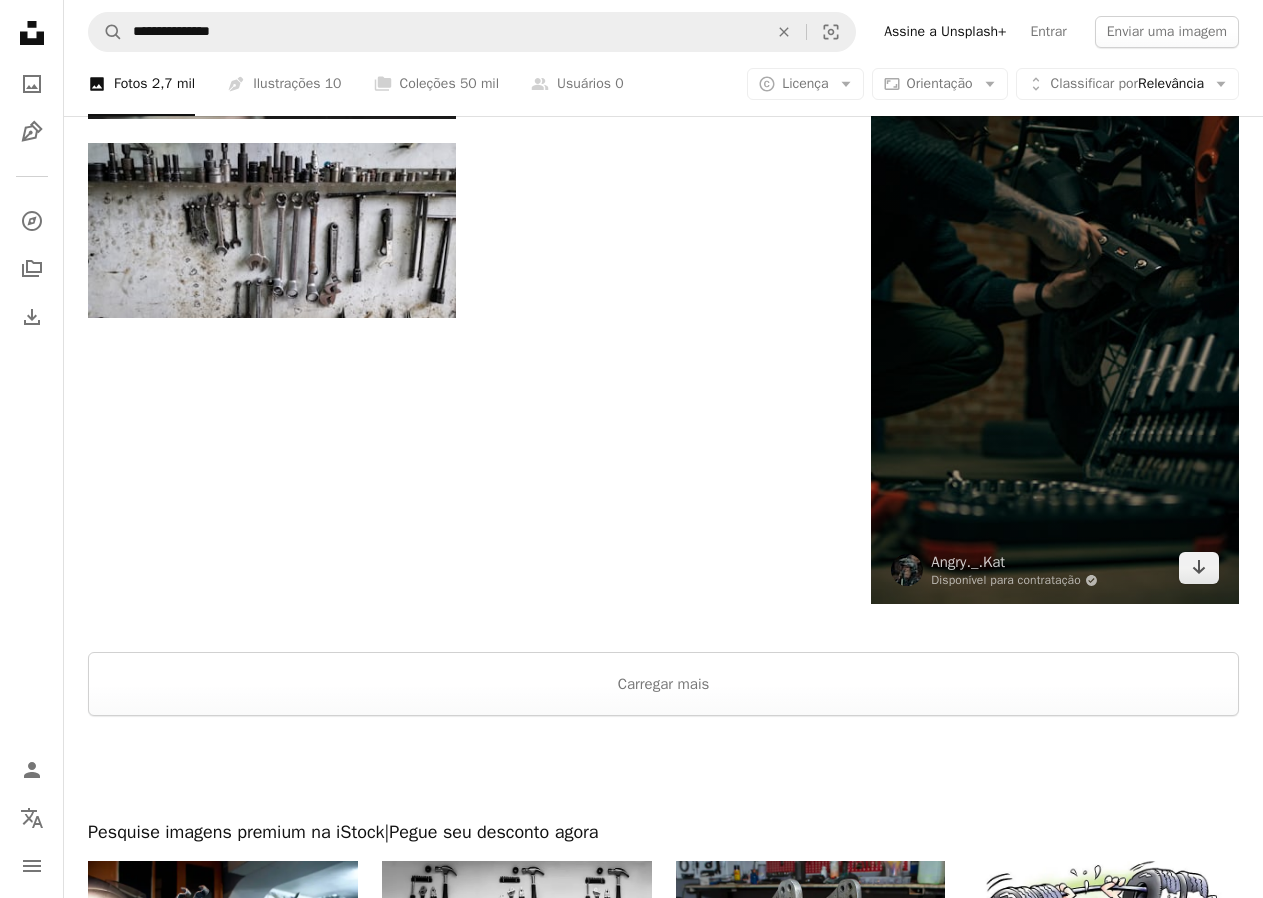 click at bounding box center [1055, 328] 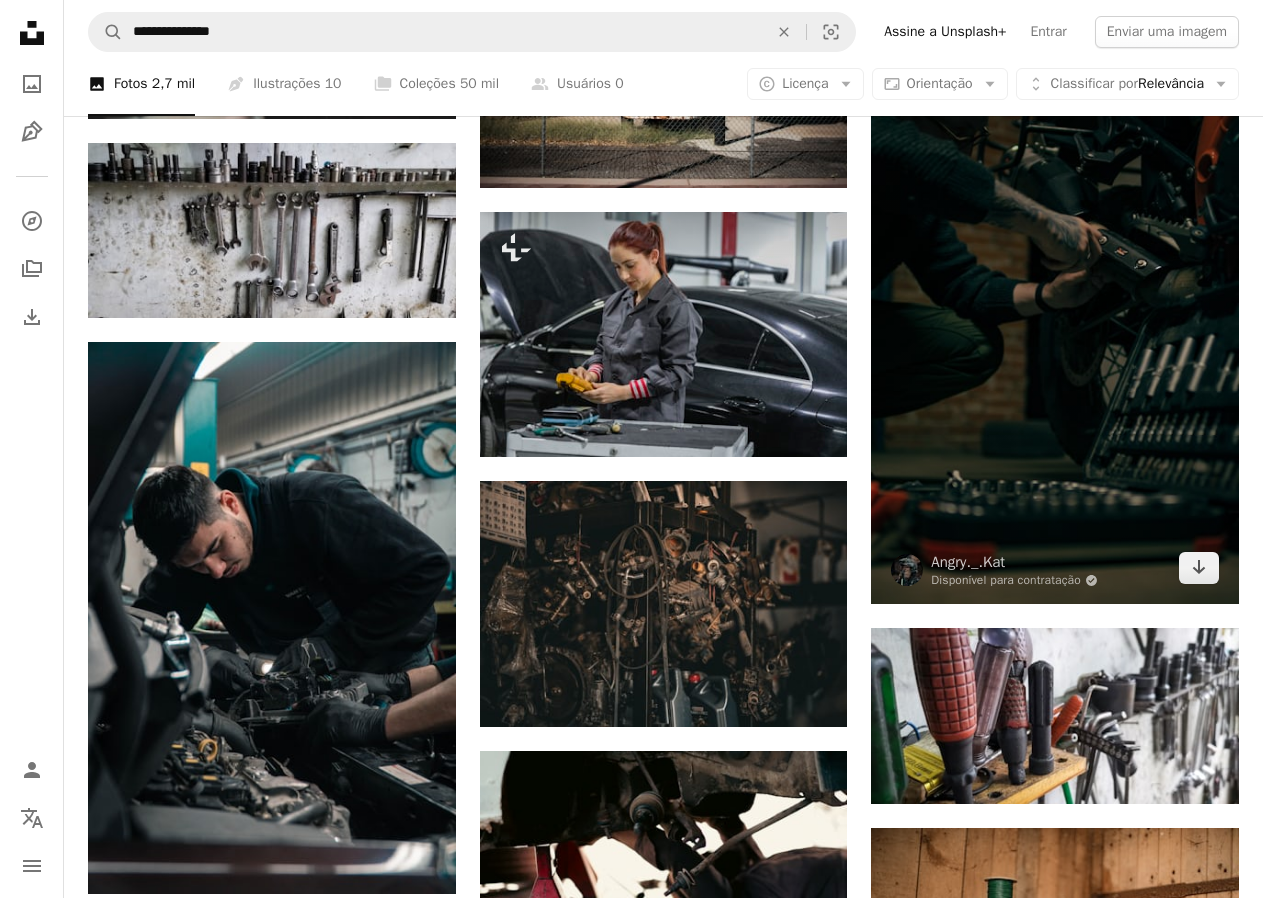 click at bounding box center (1055, 328) 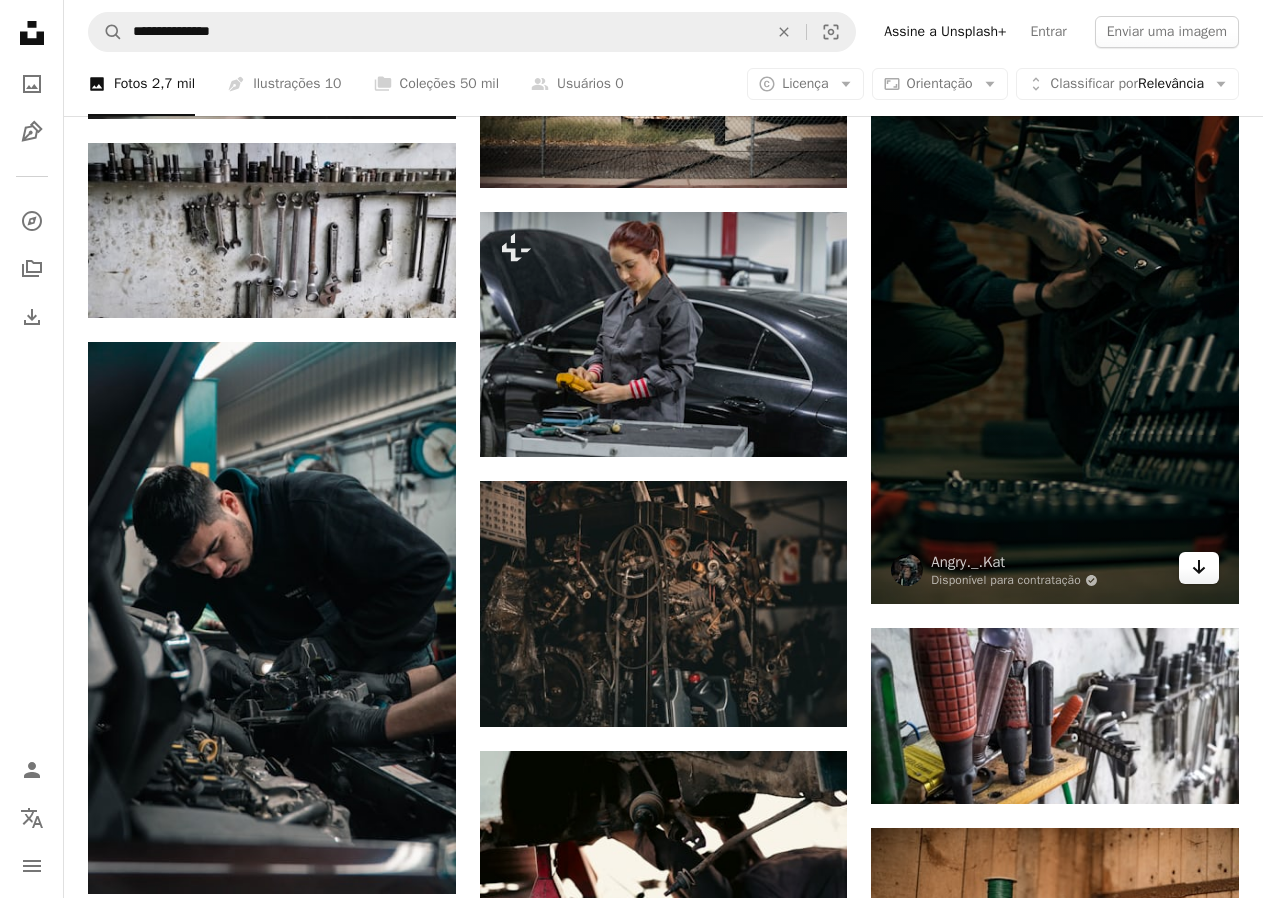 click 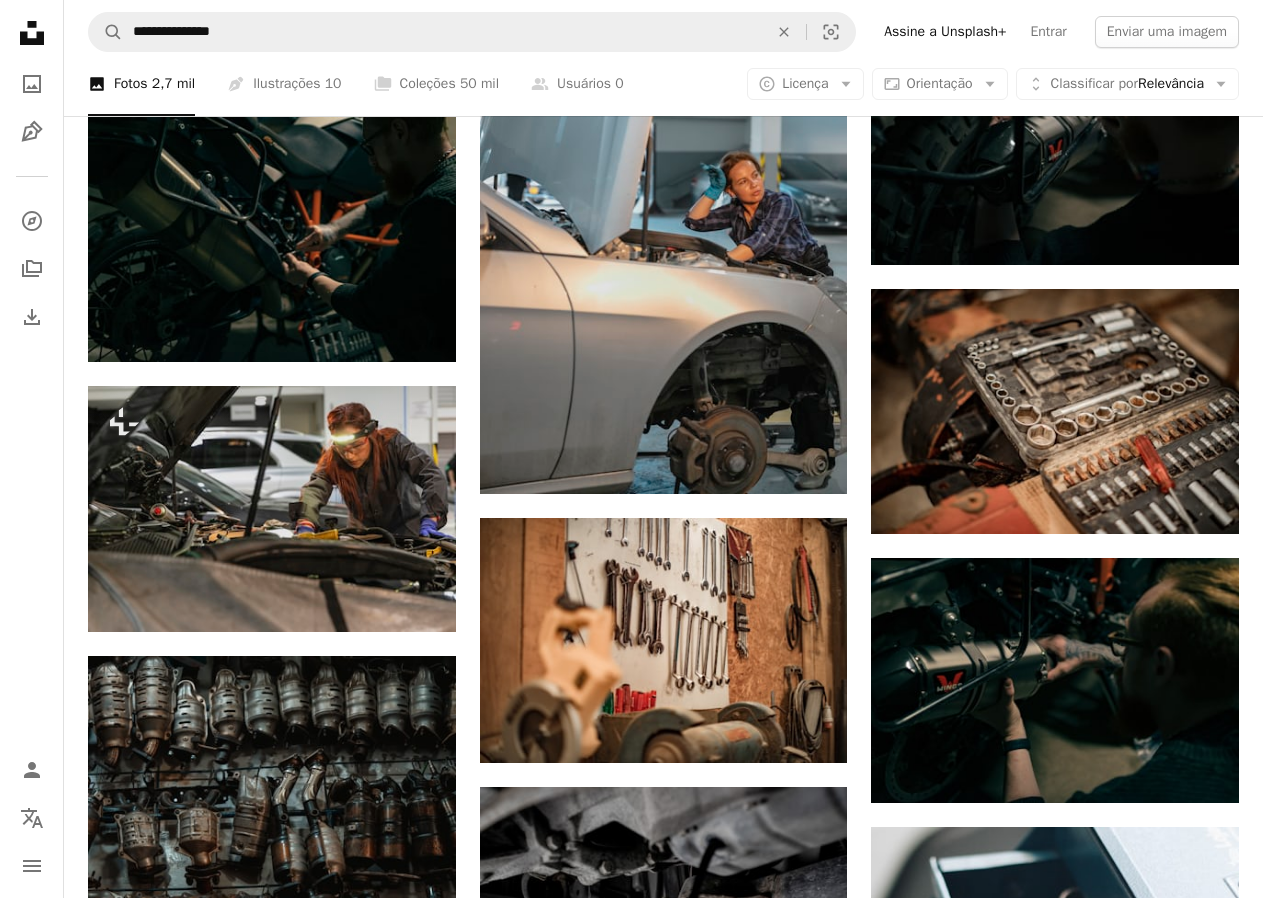 scroll, scrollTop: 2591, scrollLeft: 0, axis: vertical 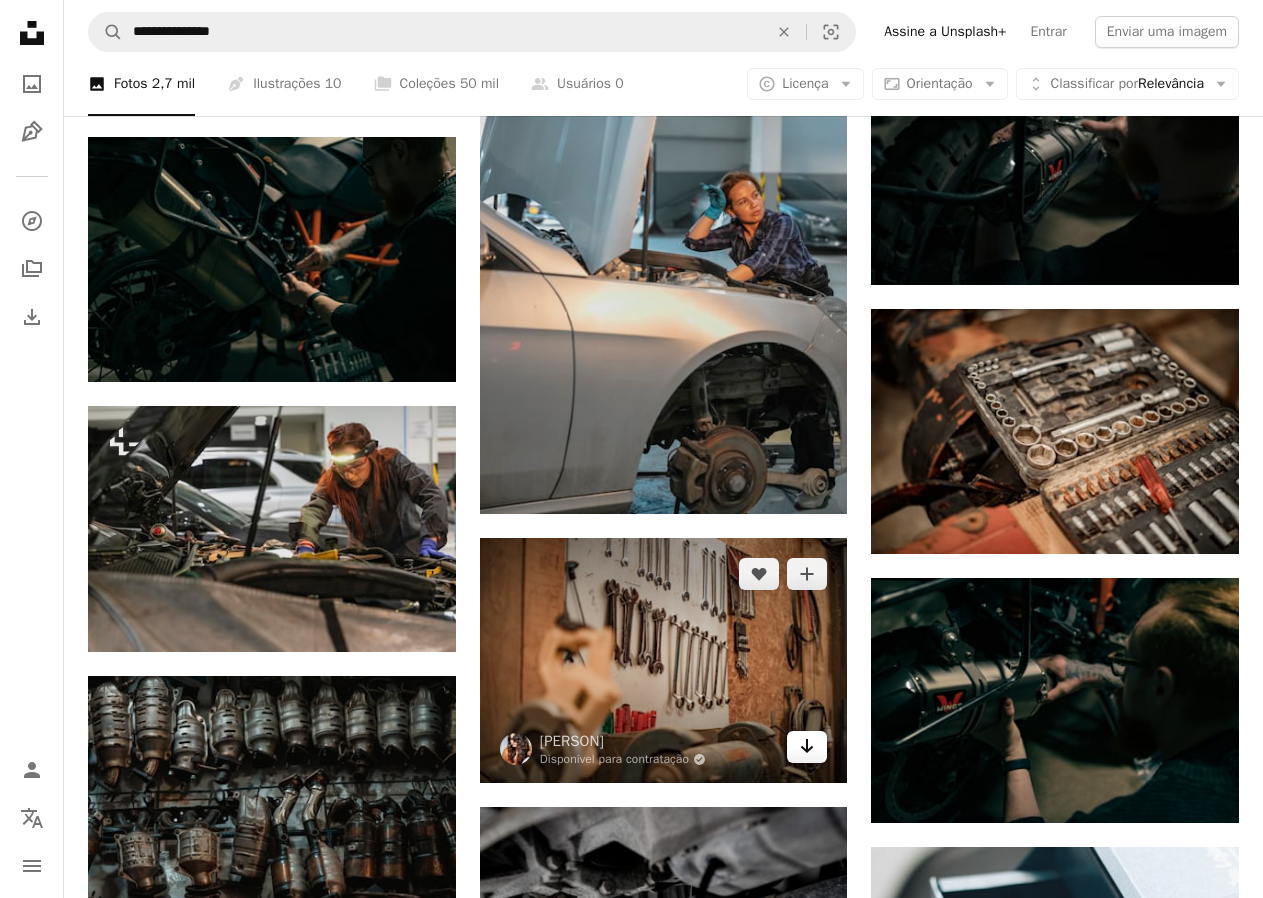 click on "Arrow pointing down" 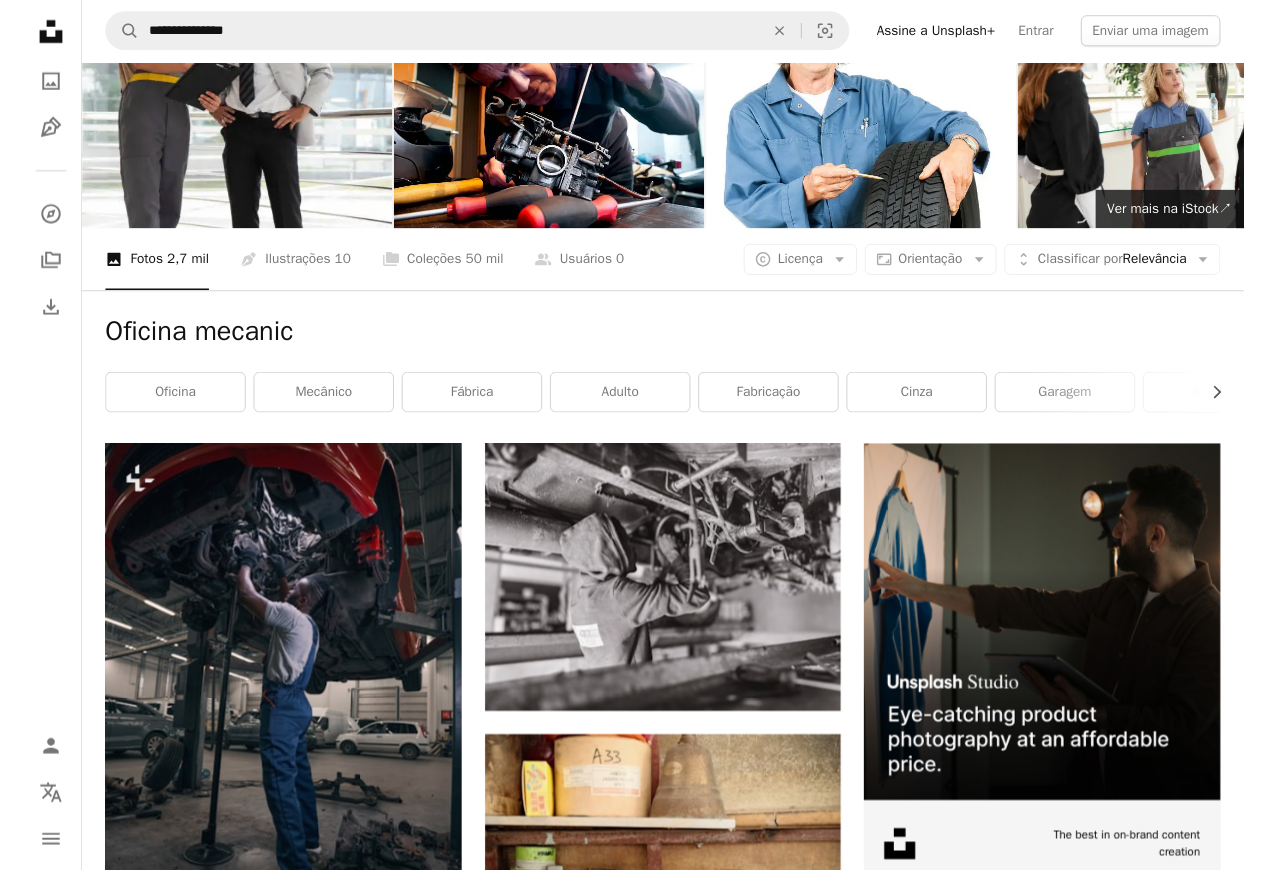 scroll, scrollTop: 0, scrollLeft: 0, axis: both 